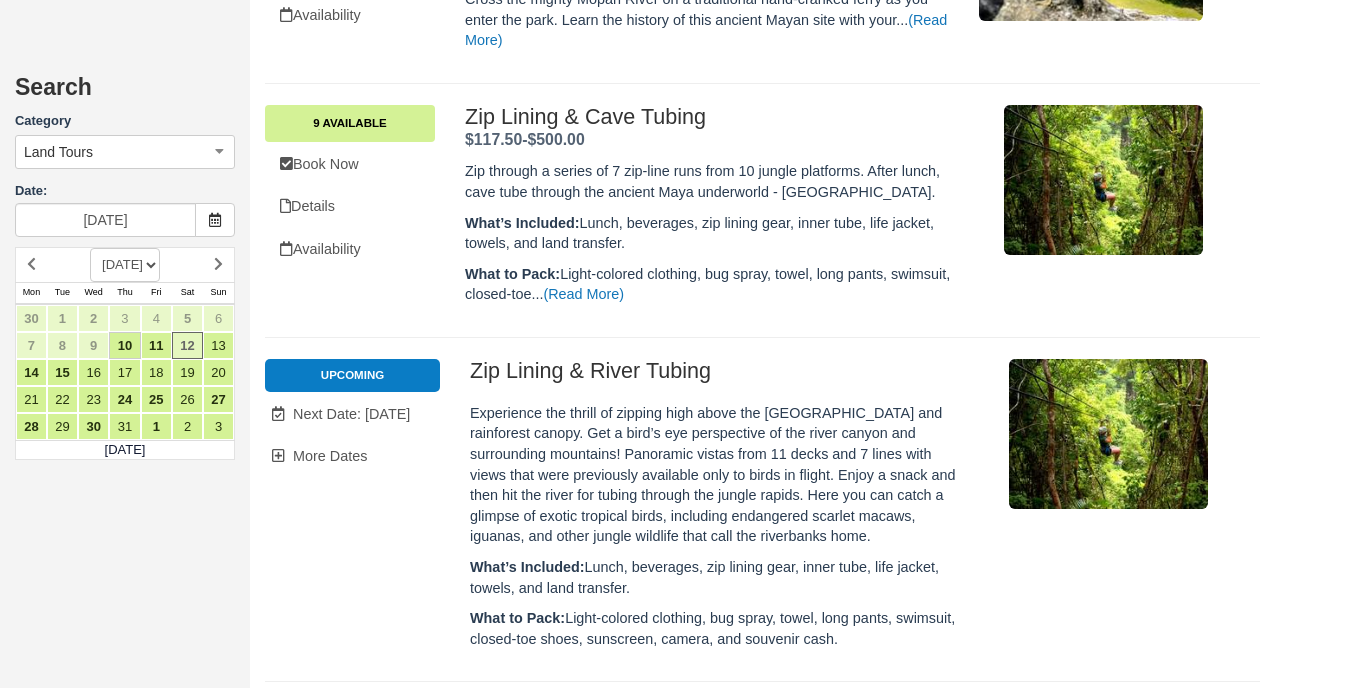scroll, scrollTop: 5544, scrollLeft: 0, axis: vertical 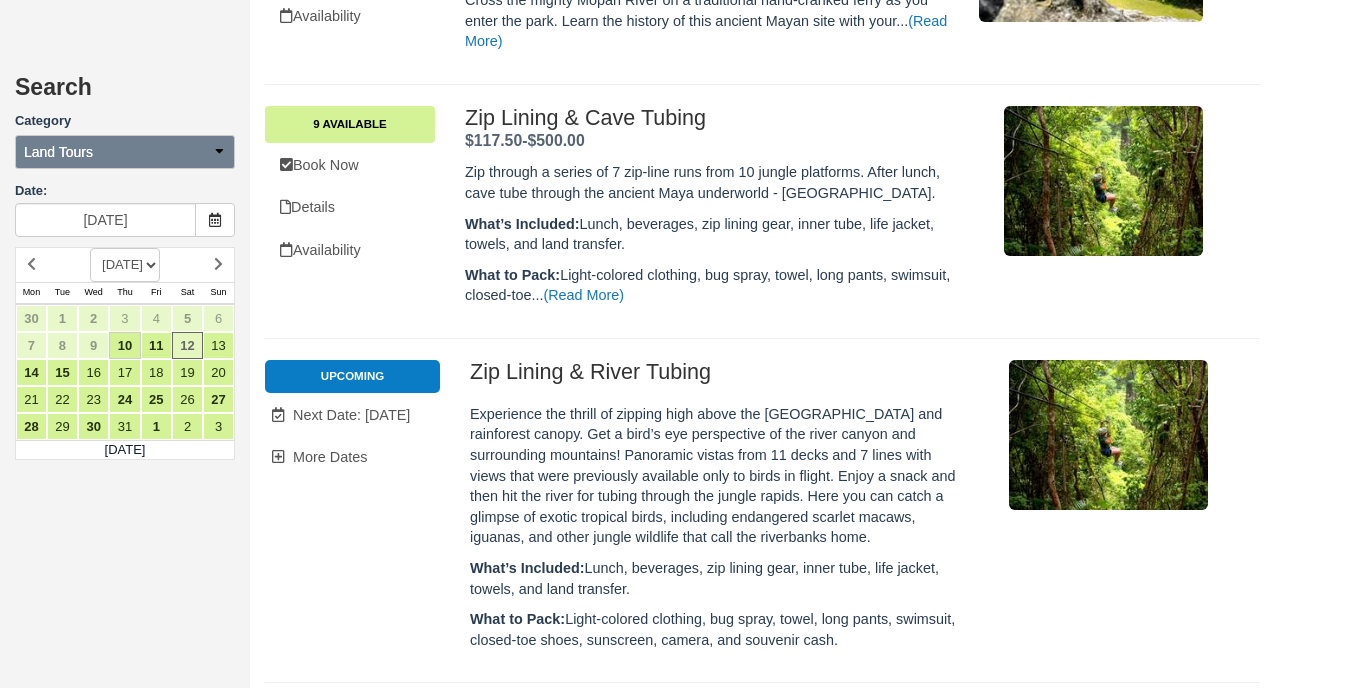 click on "Land Tours" at bounding box center [125, 152] 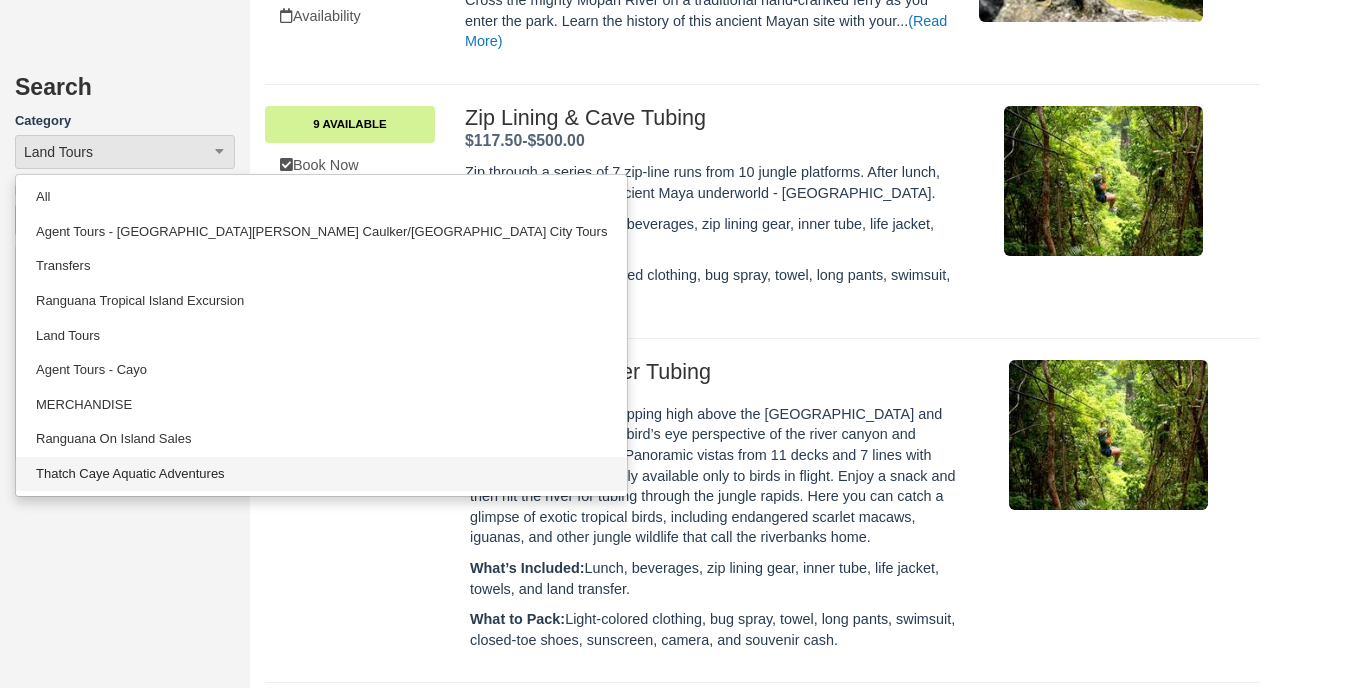 click on "Thatch Caye Aquatic Adventures" at bounding box center (321, 474) 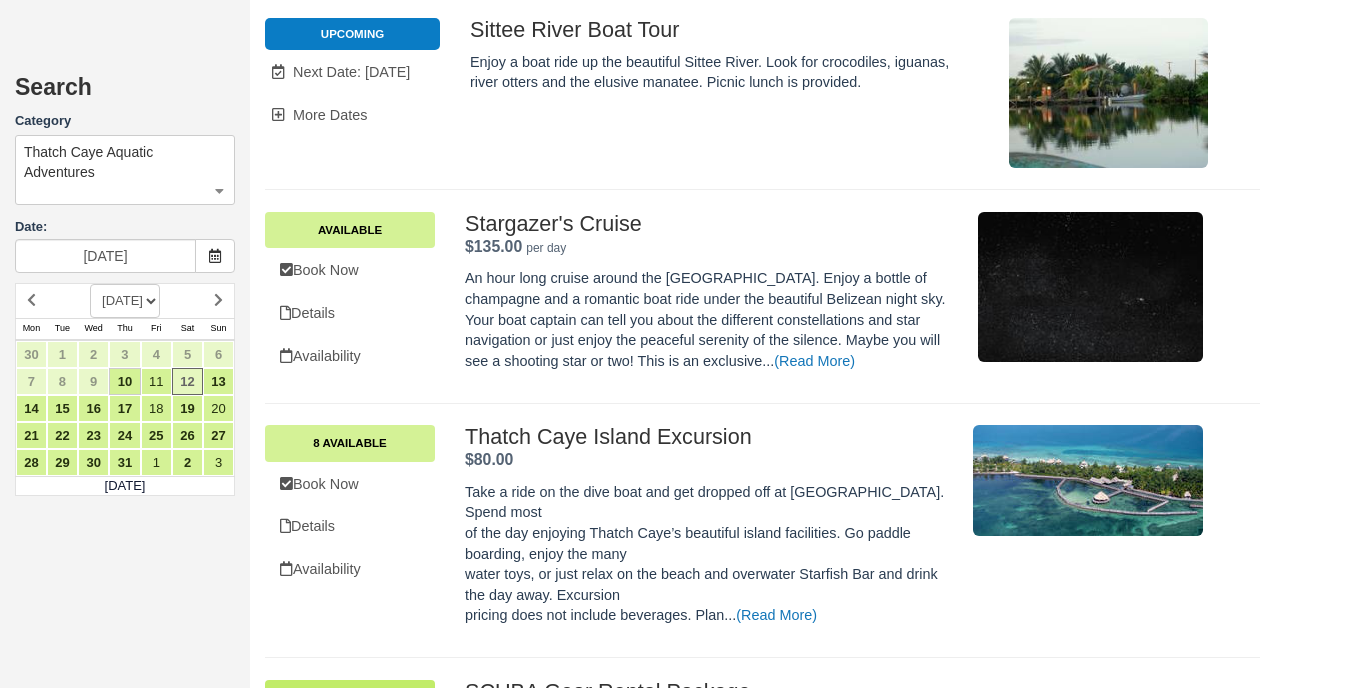 scroll, scrollTop: 841, scrollLeft: 0, axis: vertical 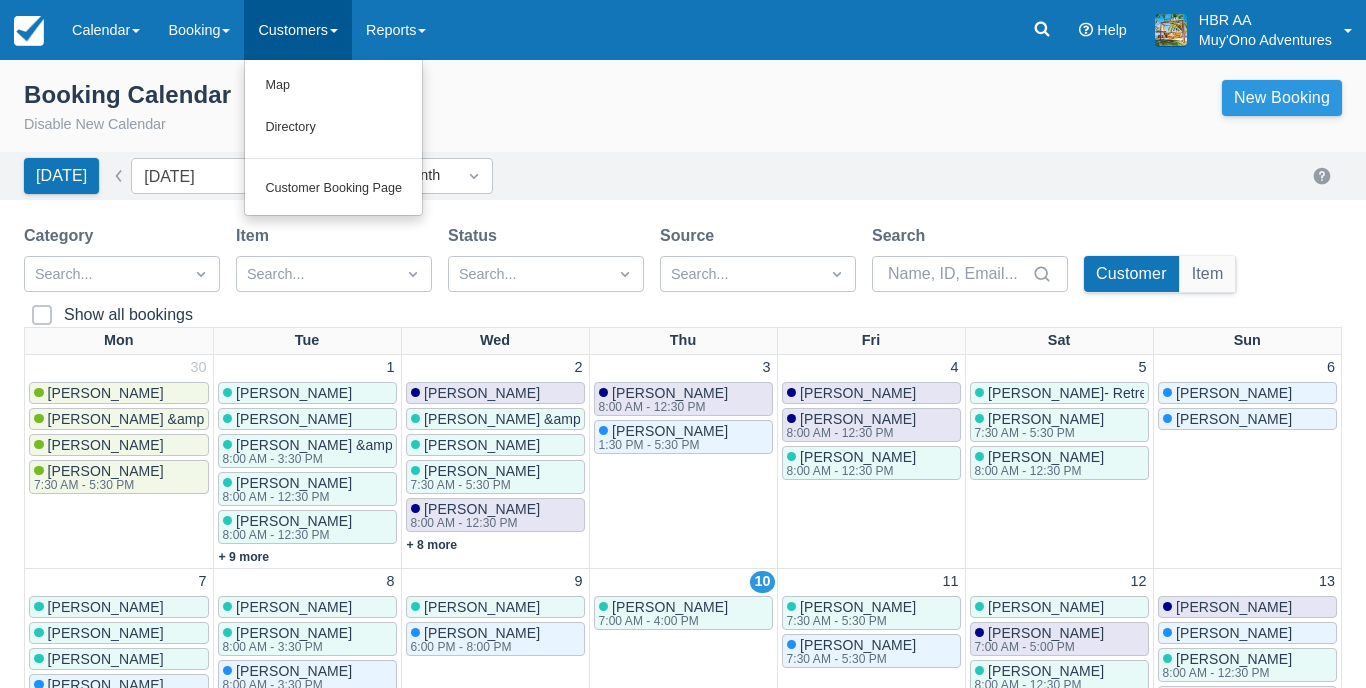 click on "New Booking" at bounding box center [1282, 98] 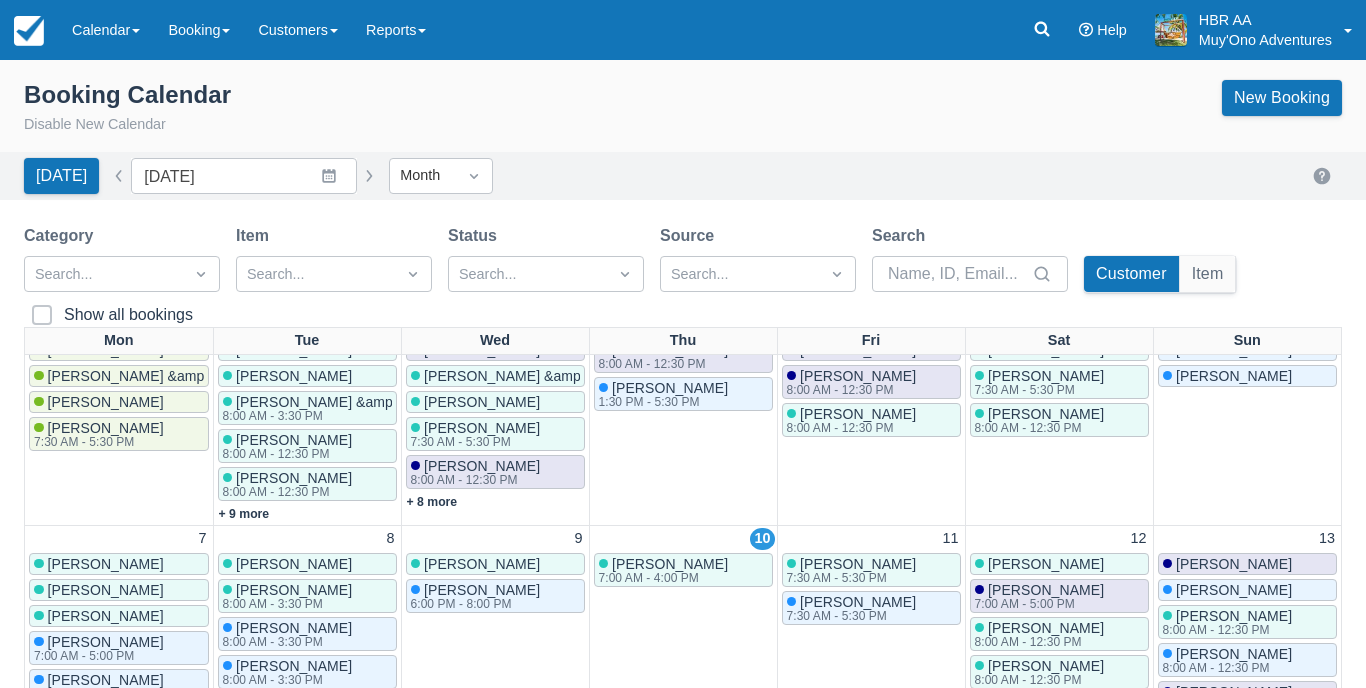 scroll, scrollTop: 42, scrollLeft: 0, axis: vertical 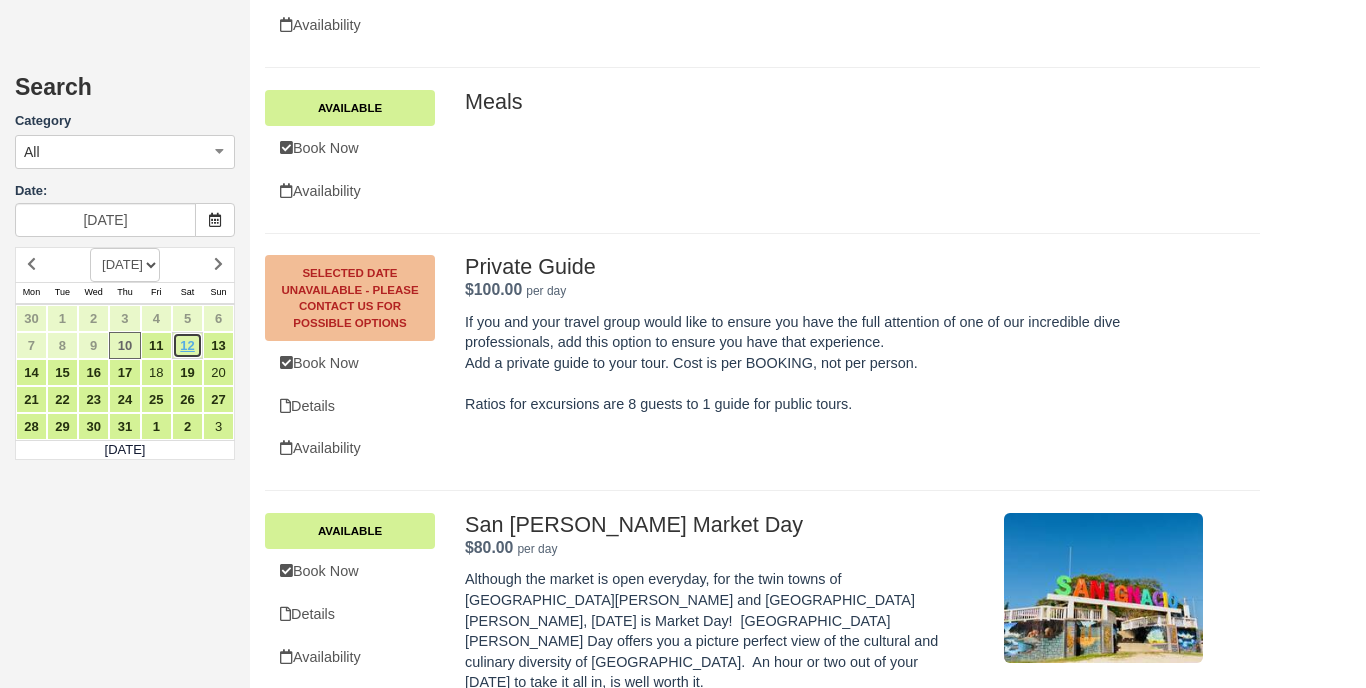 click on "12" at bounding box center [187, 345] 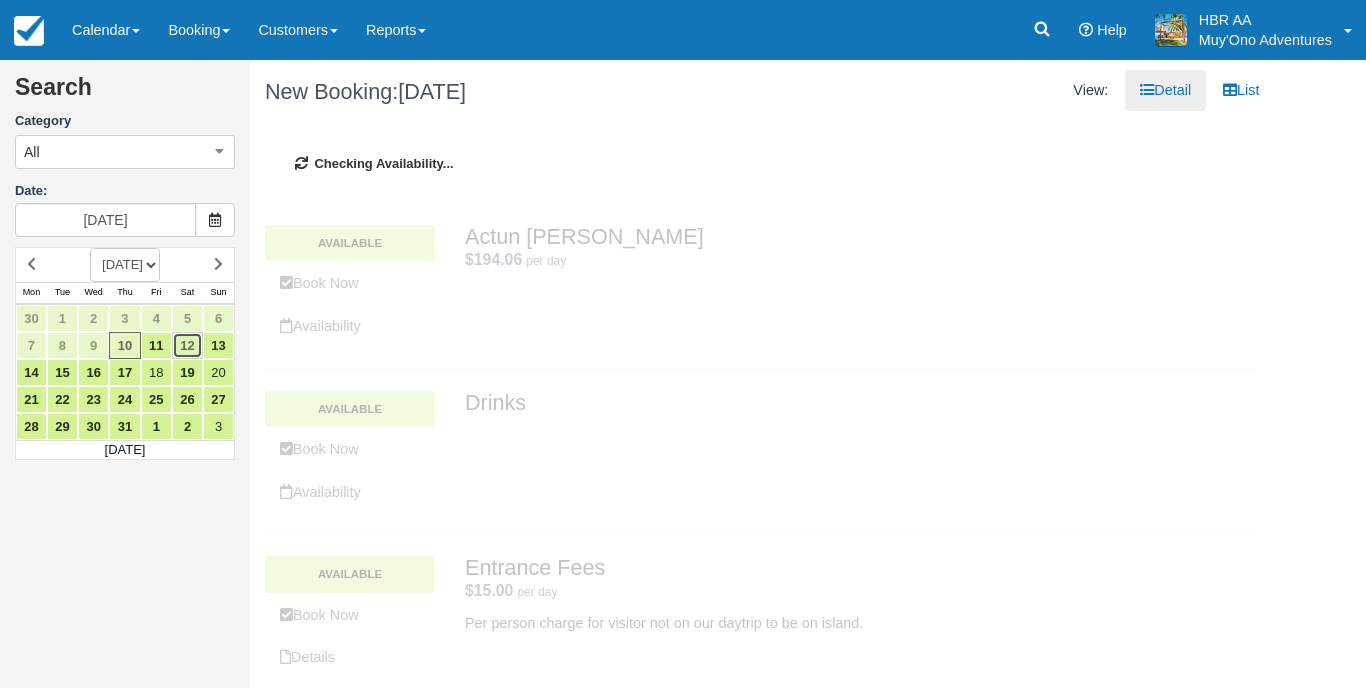 type on "[DATE]" 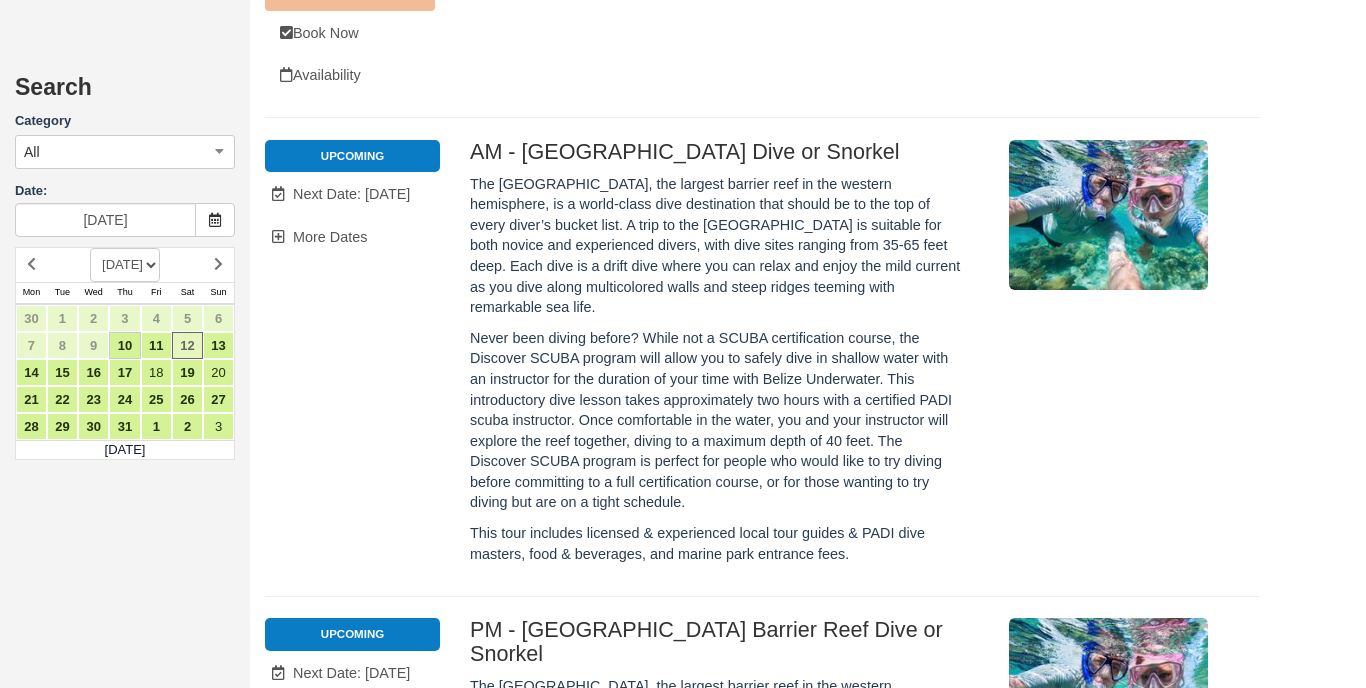 scroll, scrollTop: 4013, scrollLeft: 0, axis: vertical 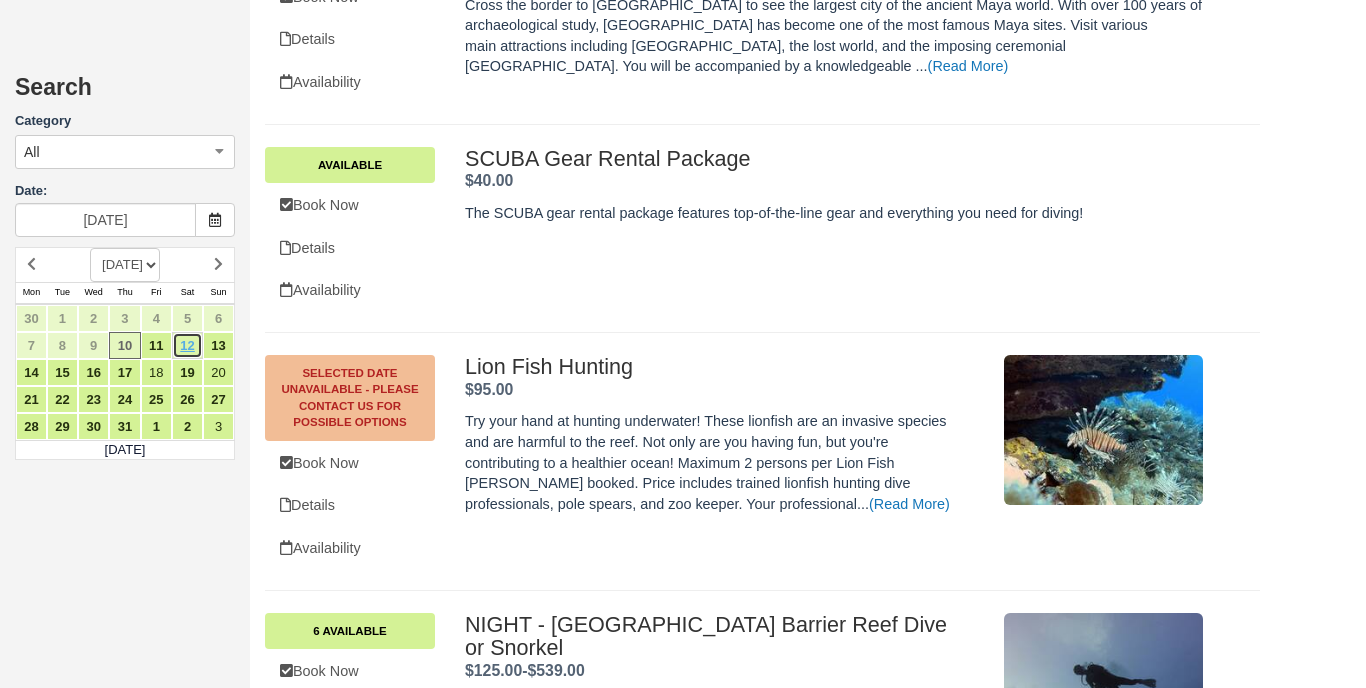 click on "12" at bounding box center [187, 345] 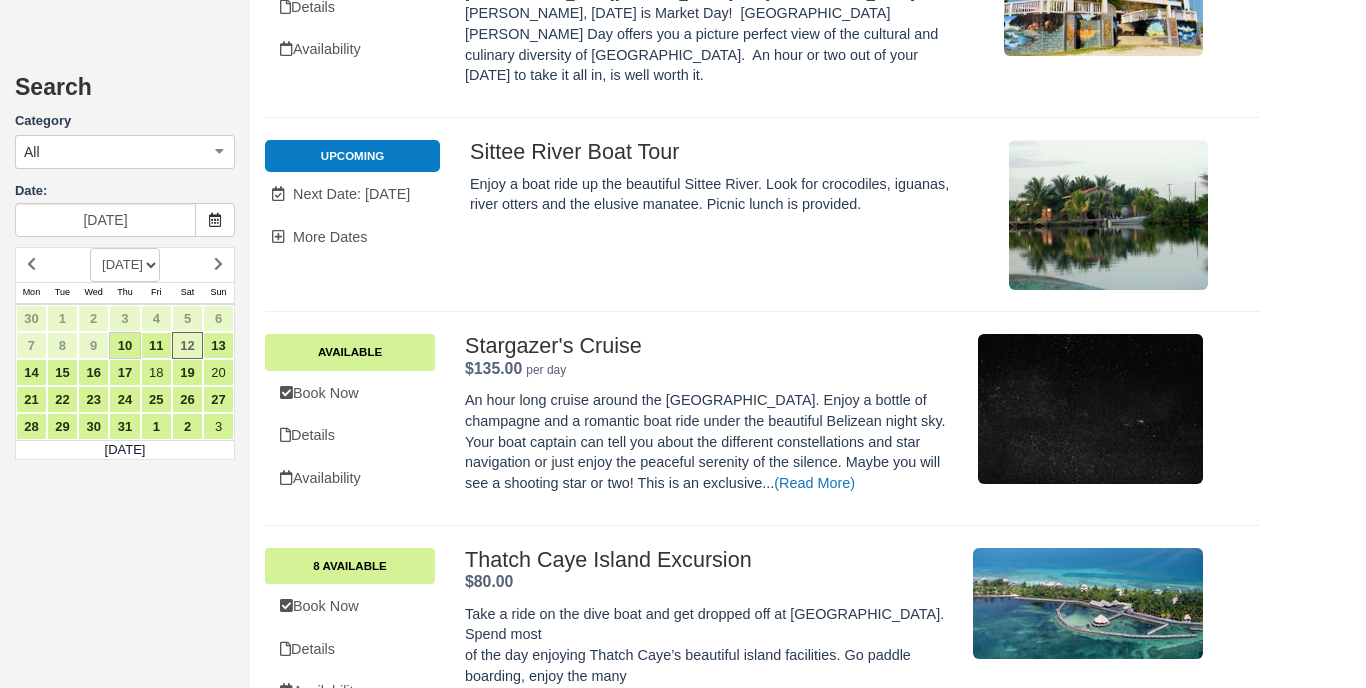 scroll, scrollTop: 2161, scrollLeft: 0, axis: vertical 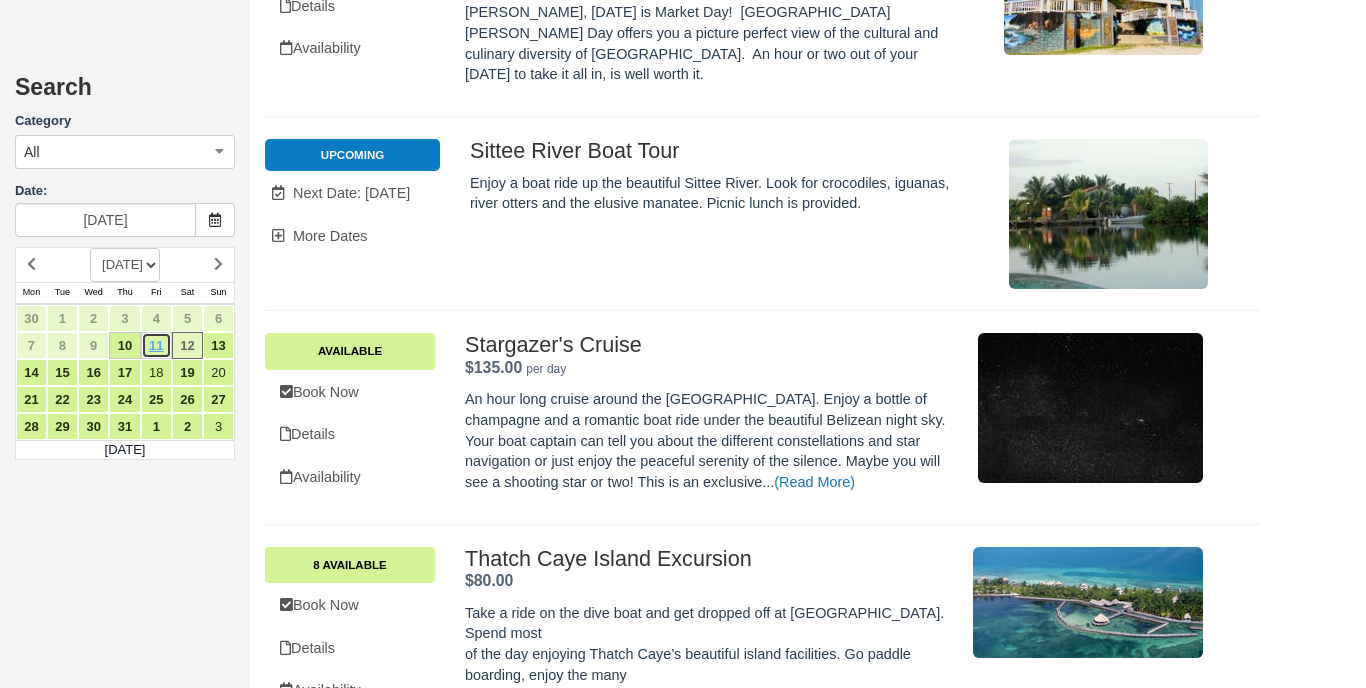 click on "11" at bounding box center [156, 345] 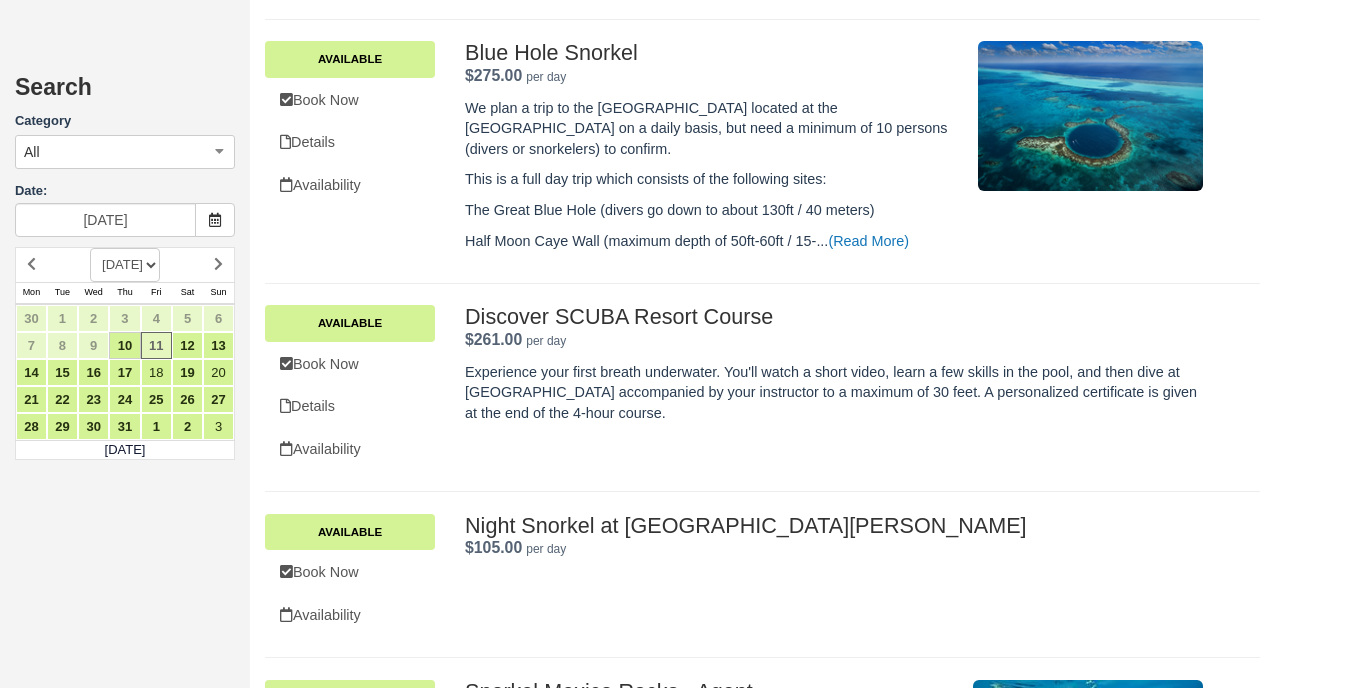scroll, scrollTop: 12983, scrollLeft: 0, axis: vertical 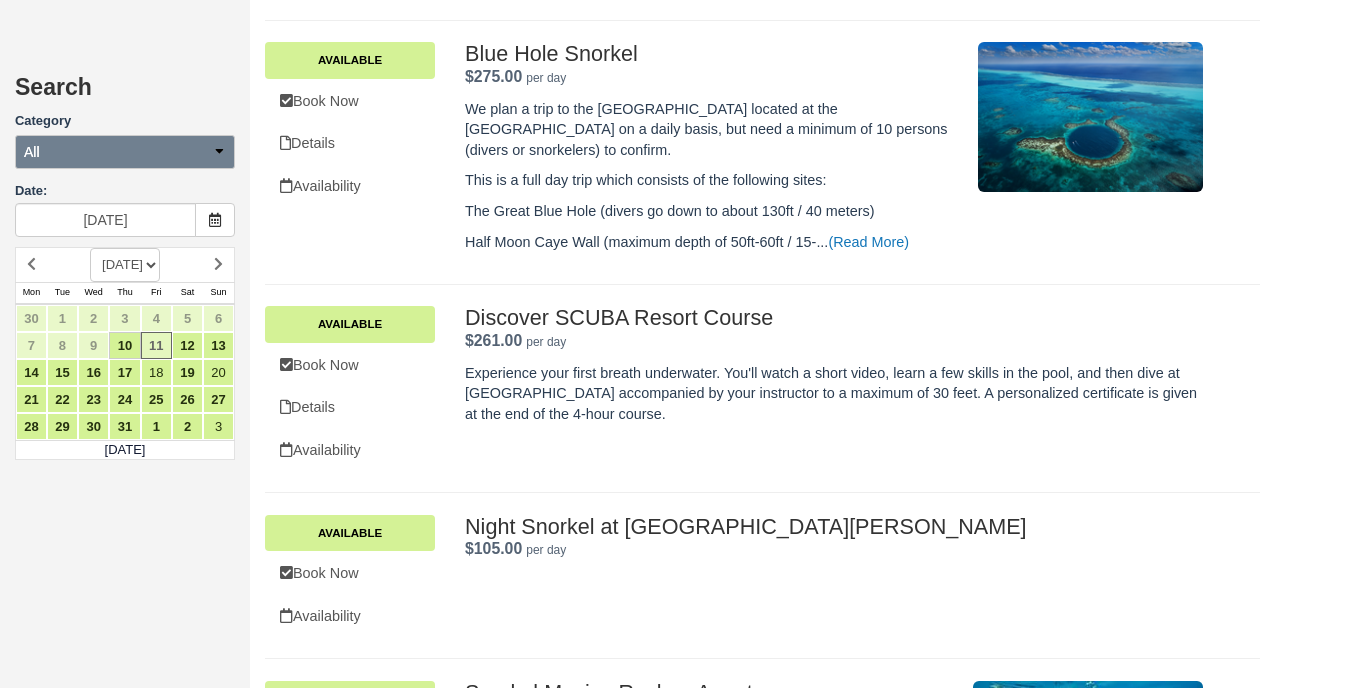 click on "All" at bounding box center [125, 152] 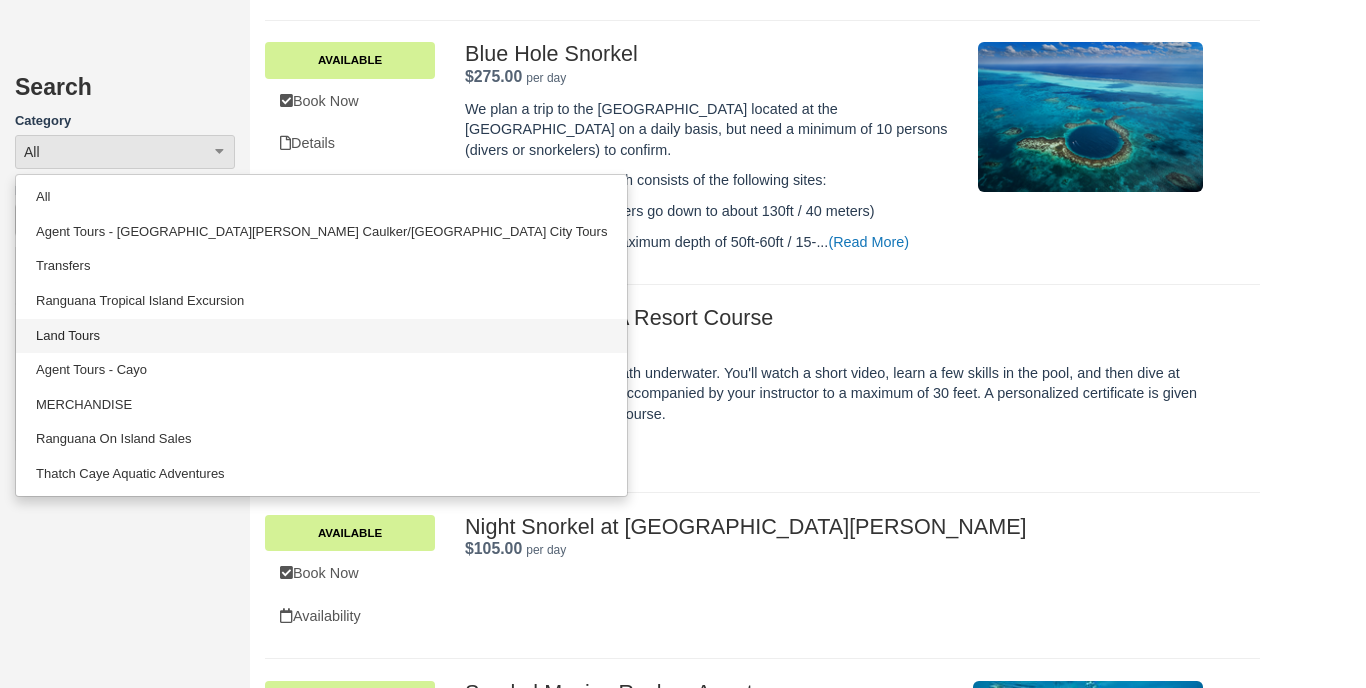 click on "Land Tours" at bounding box center [321, 336] 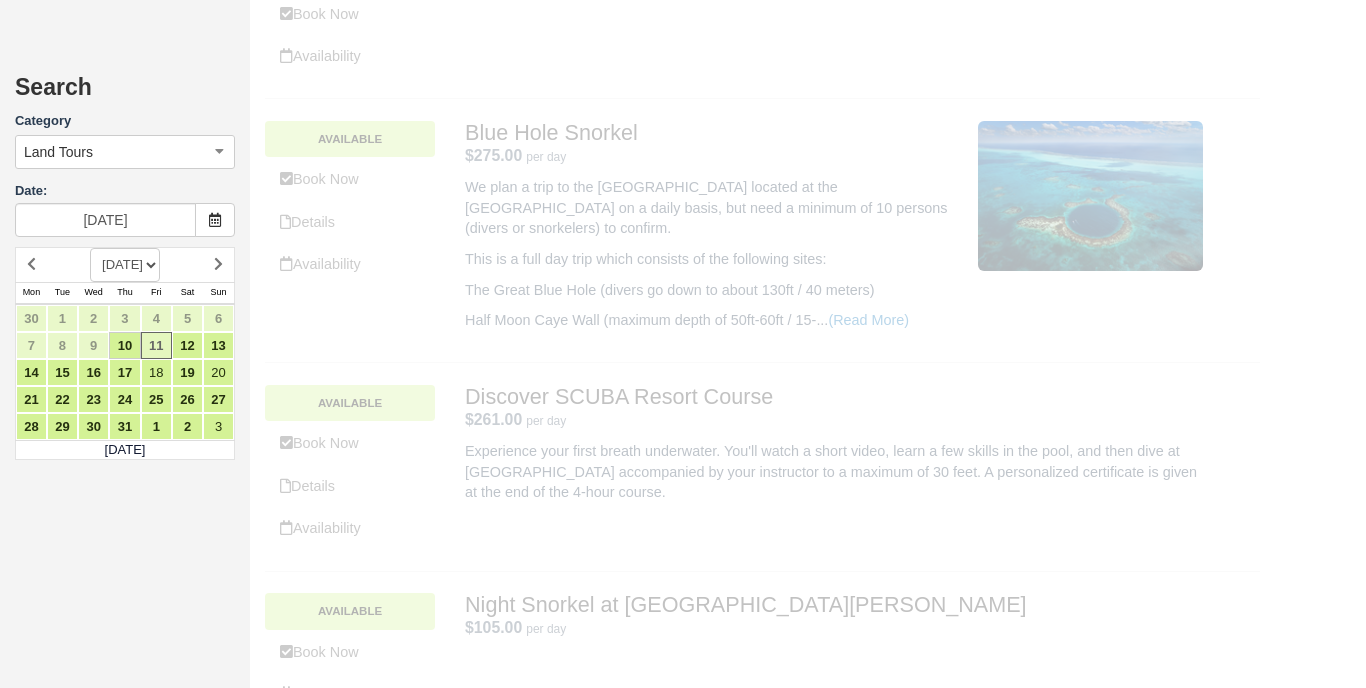 scroll, scrollTop: 0, scrollLeft: 0, axis: both 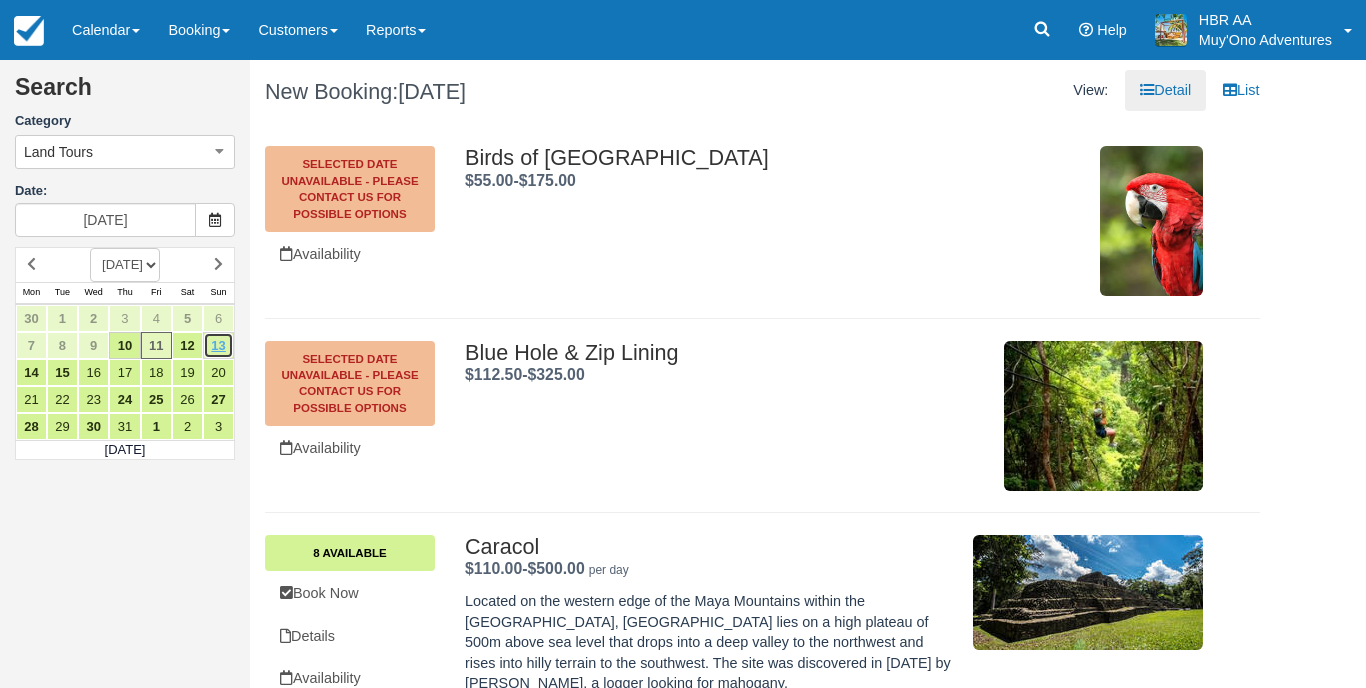 click on "13" at bounding box center (218, 345) 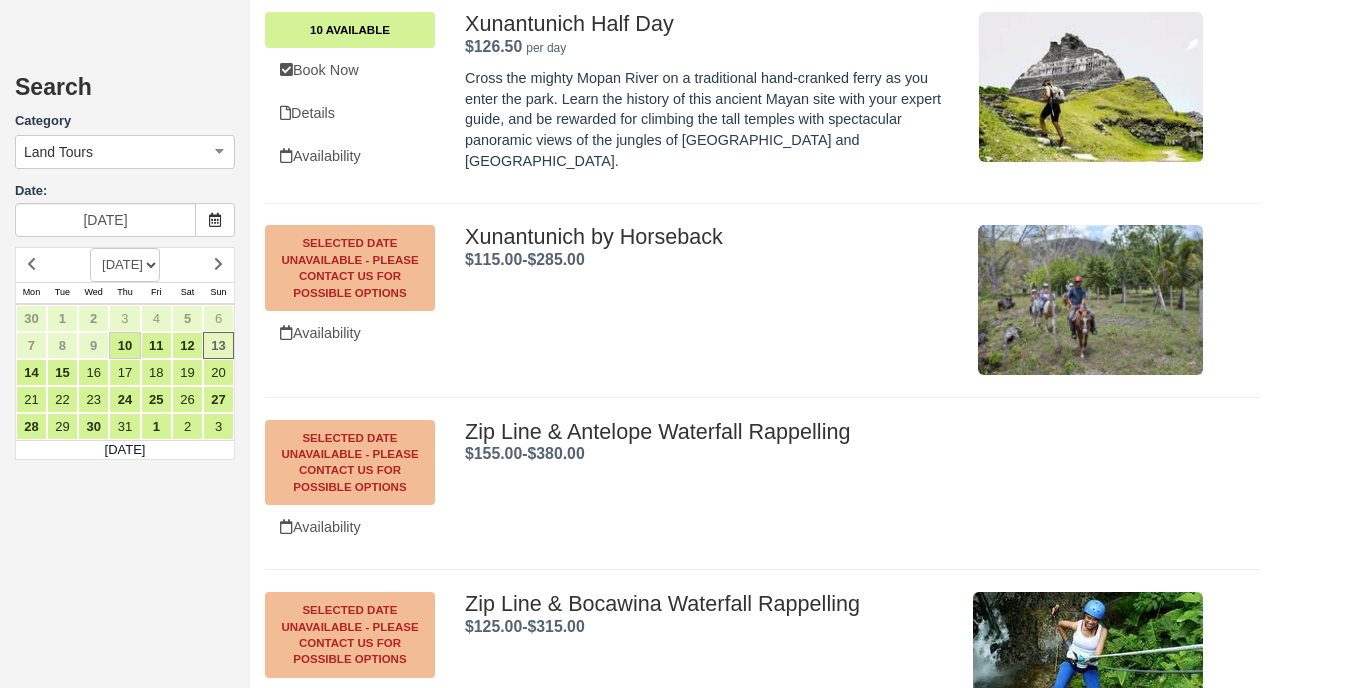 scroll, scrollTop: 1937, scrollLeft: 0, axis: vertical 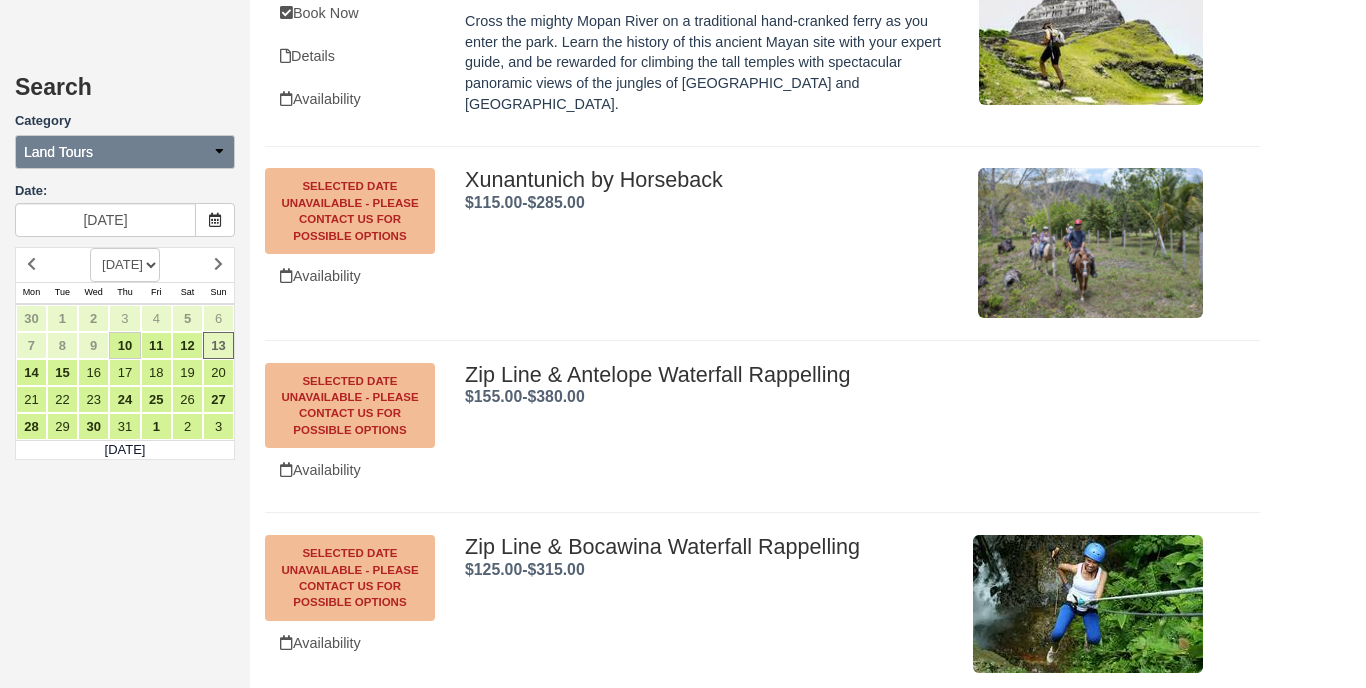 click on "Land Tours" at bounding box center (58, 152) 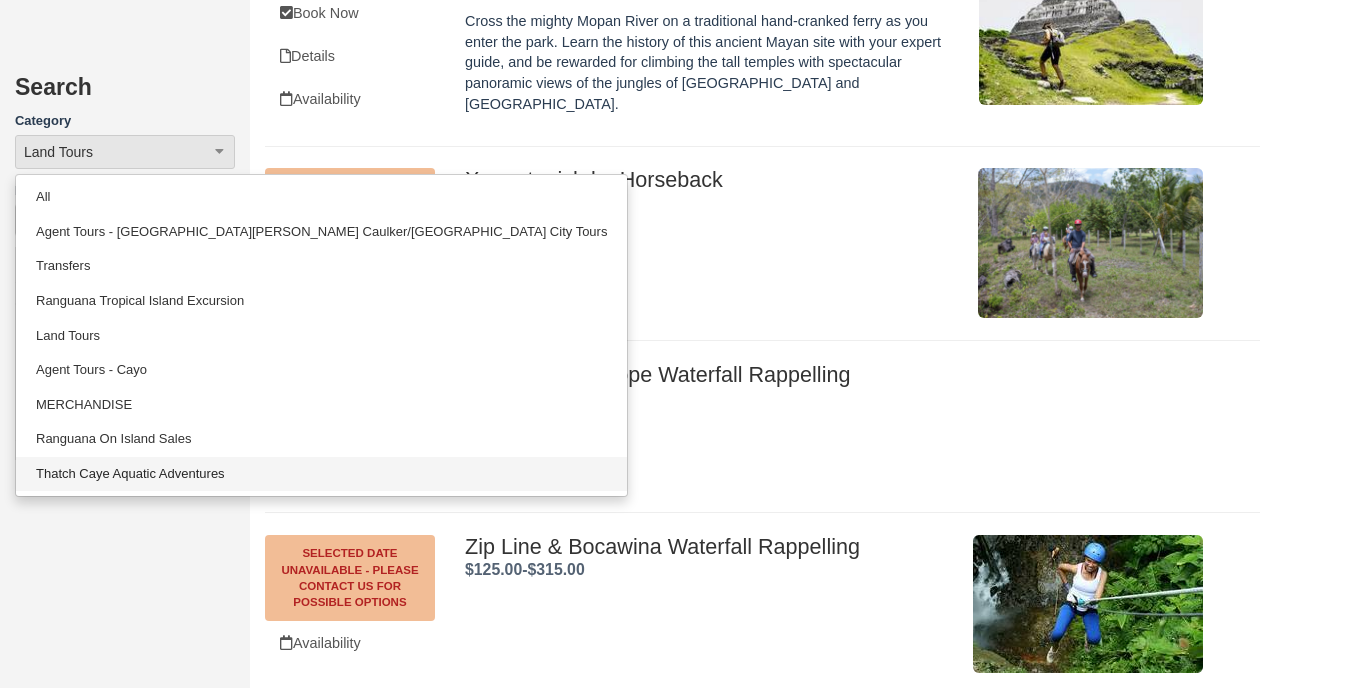 click on "Thatch Caye Aquatic Adventures" at bounding box center (321, 474) 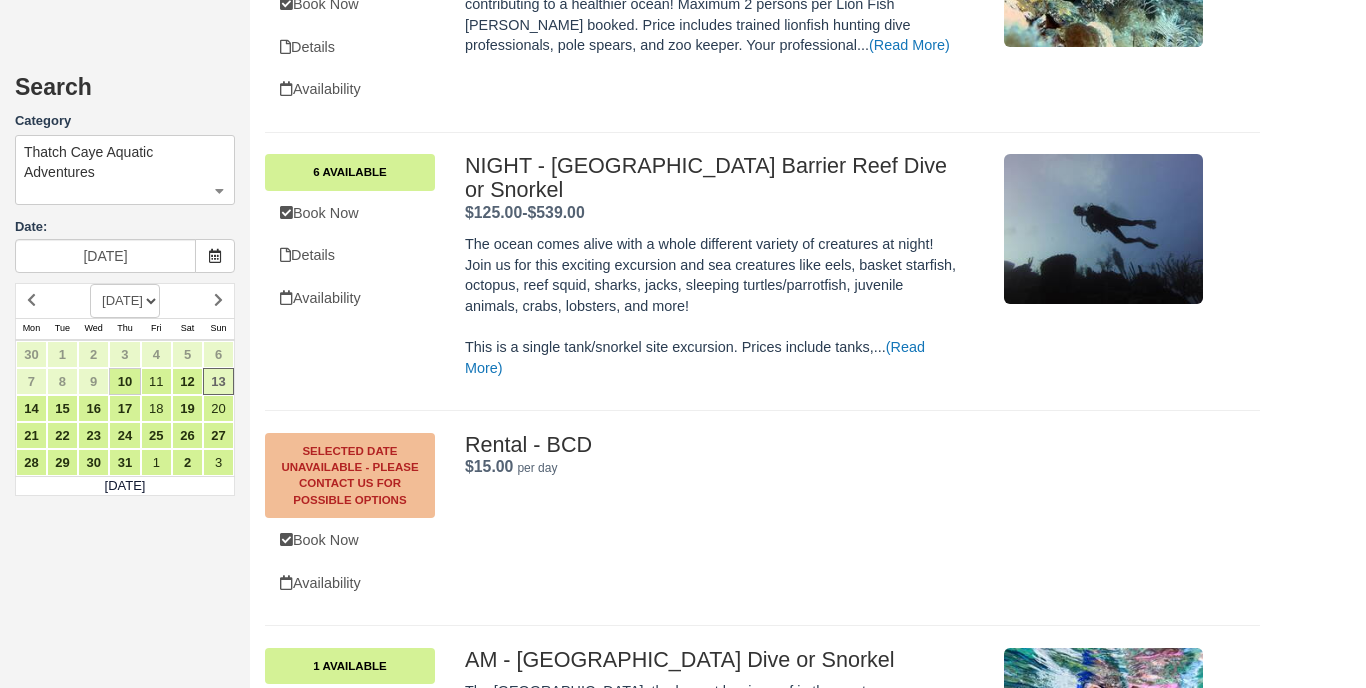 scroll, scrollTop: 1976, scrollLeft: 0, axis: vertical 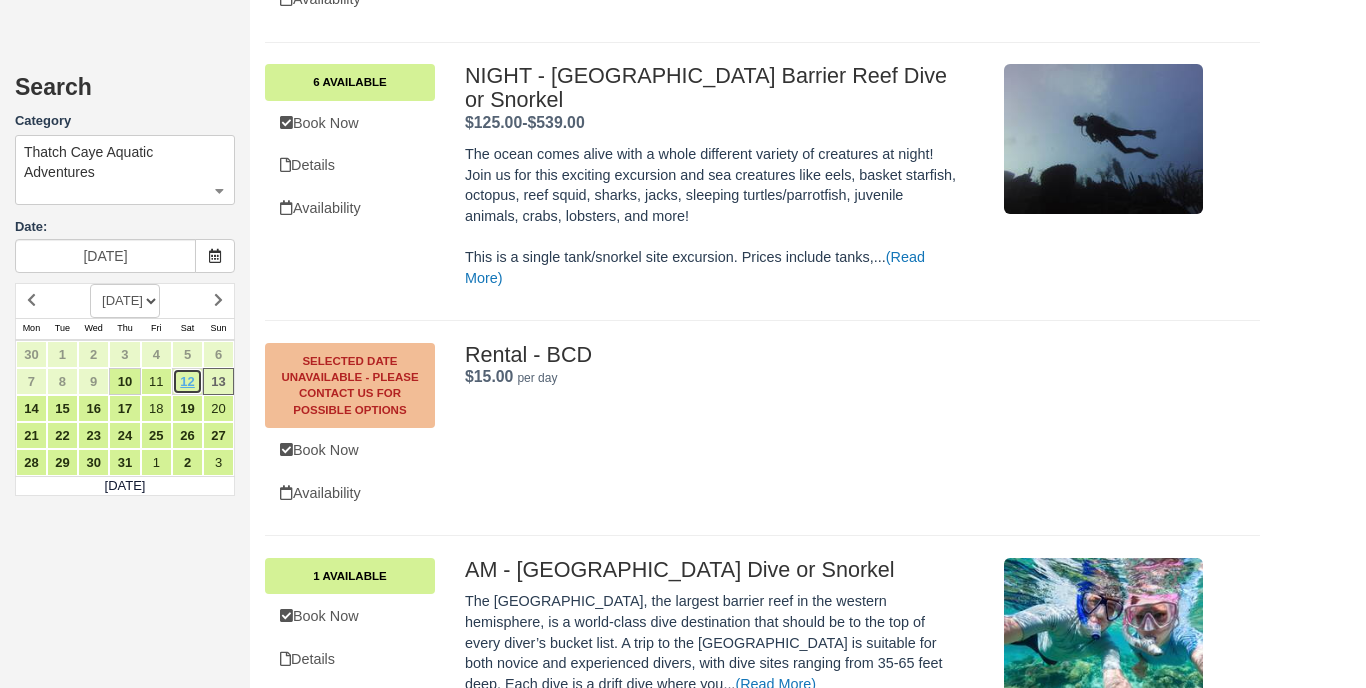 click on "12" at bounding box center (187, 381) 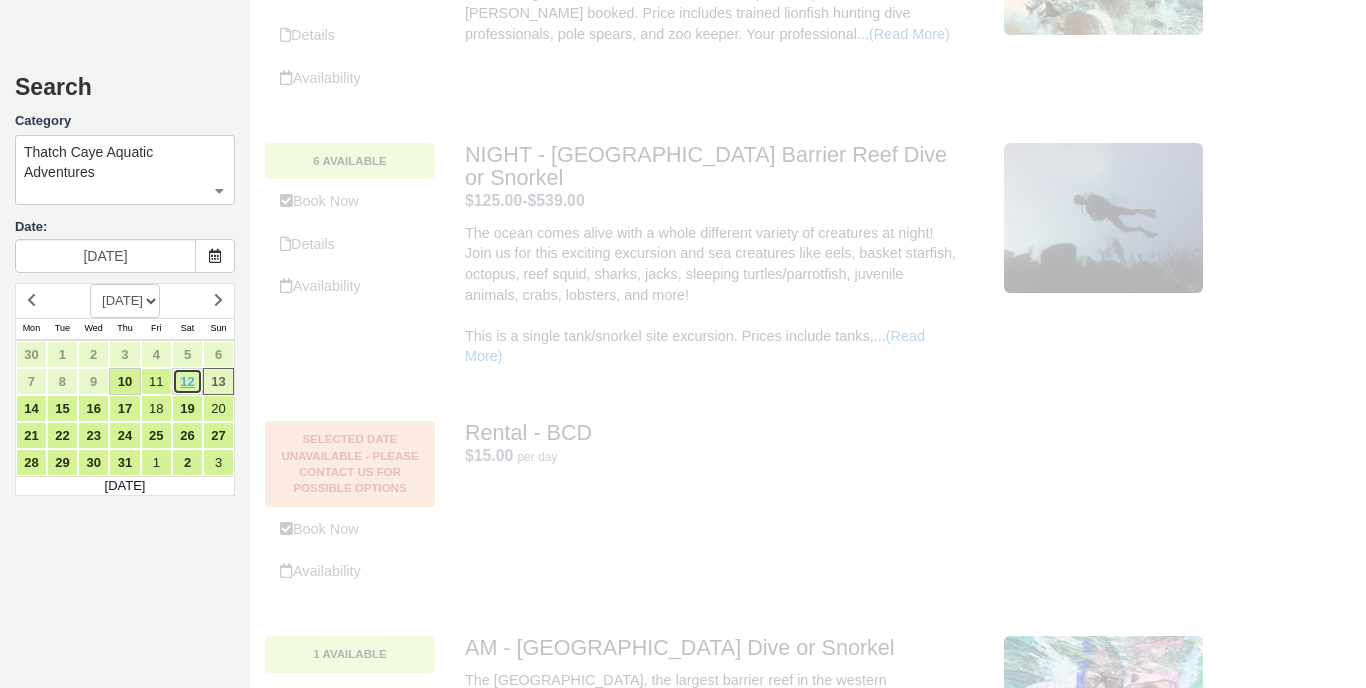 scroll, scrollTop: 0, scrollLeft: 0, axis: both 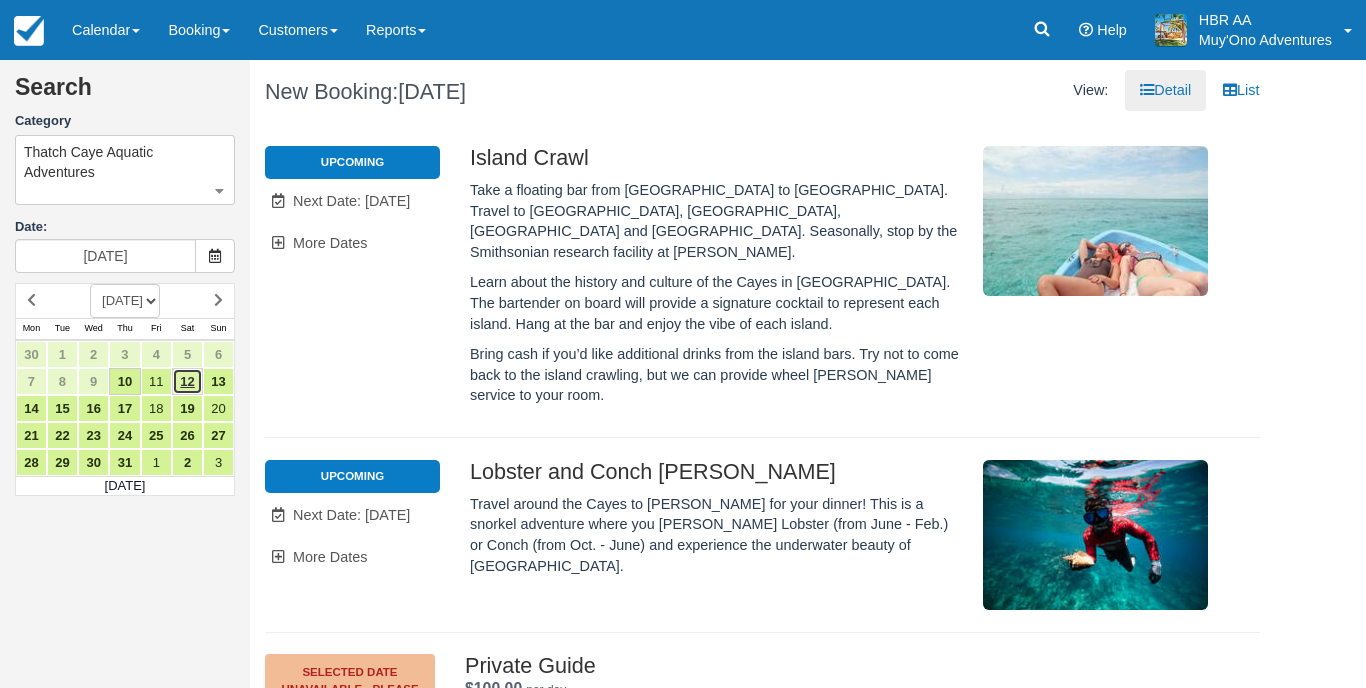 click on "12" at bounding box center (187, 381) 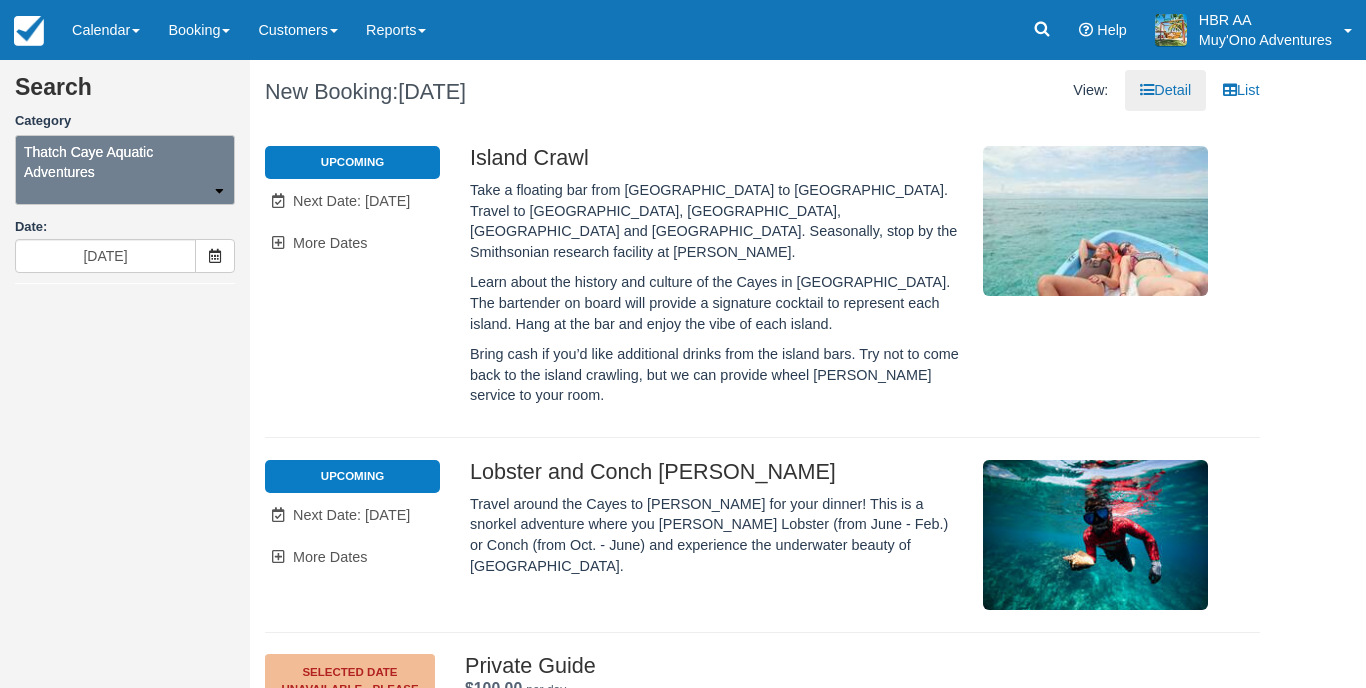 click on "Thatch Caye Aquatic Adventures" at bounding box center [125, 170] 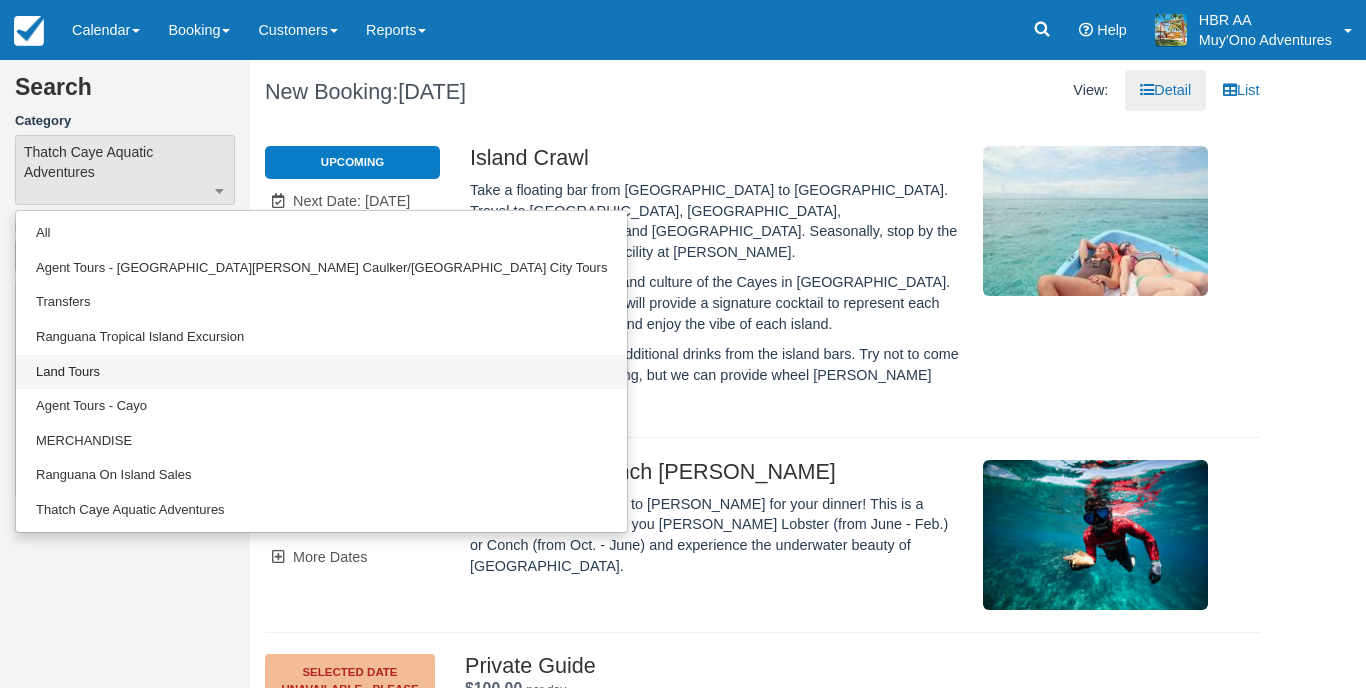 click on "Land Tours" at bounding box center (321, 372) 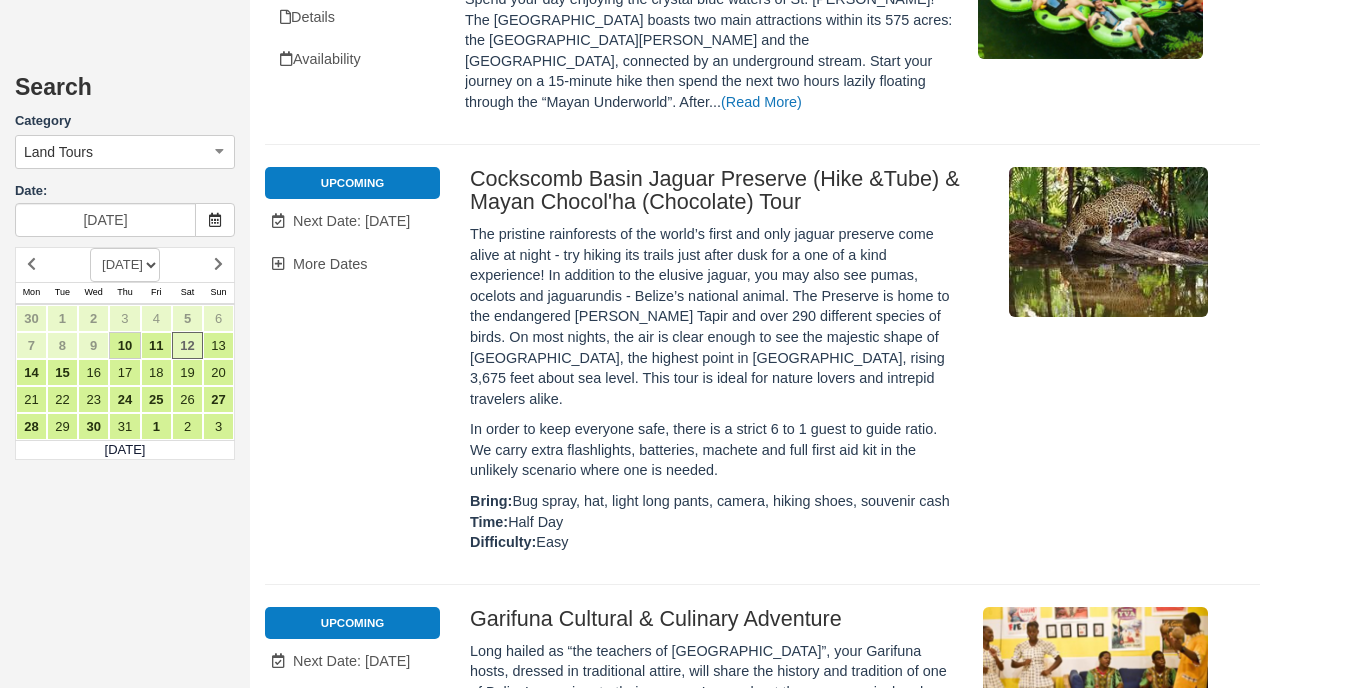 scroll, scrollTop: 3696, scrollLeft: 0, axis: vertical 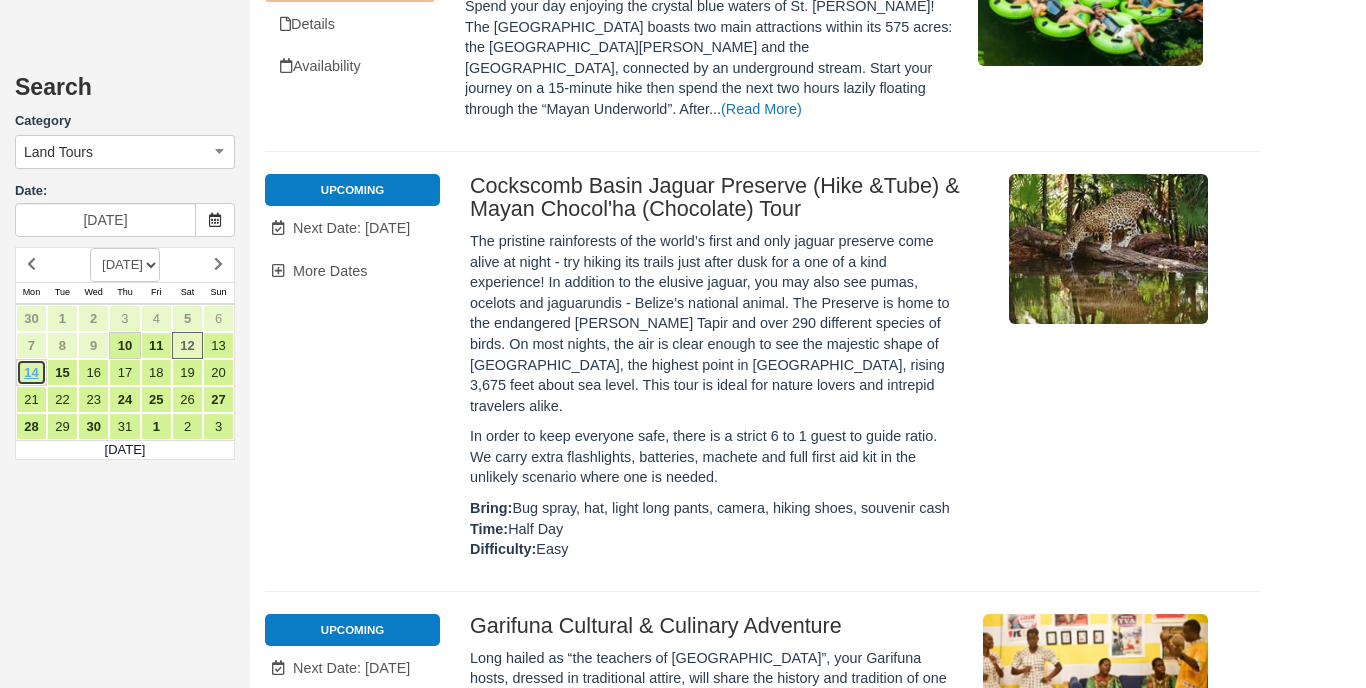click on "14" at bounding box center [31, 372] 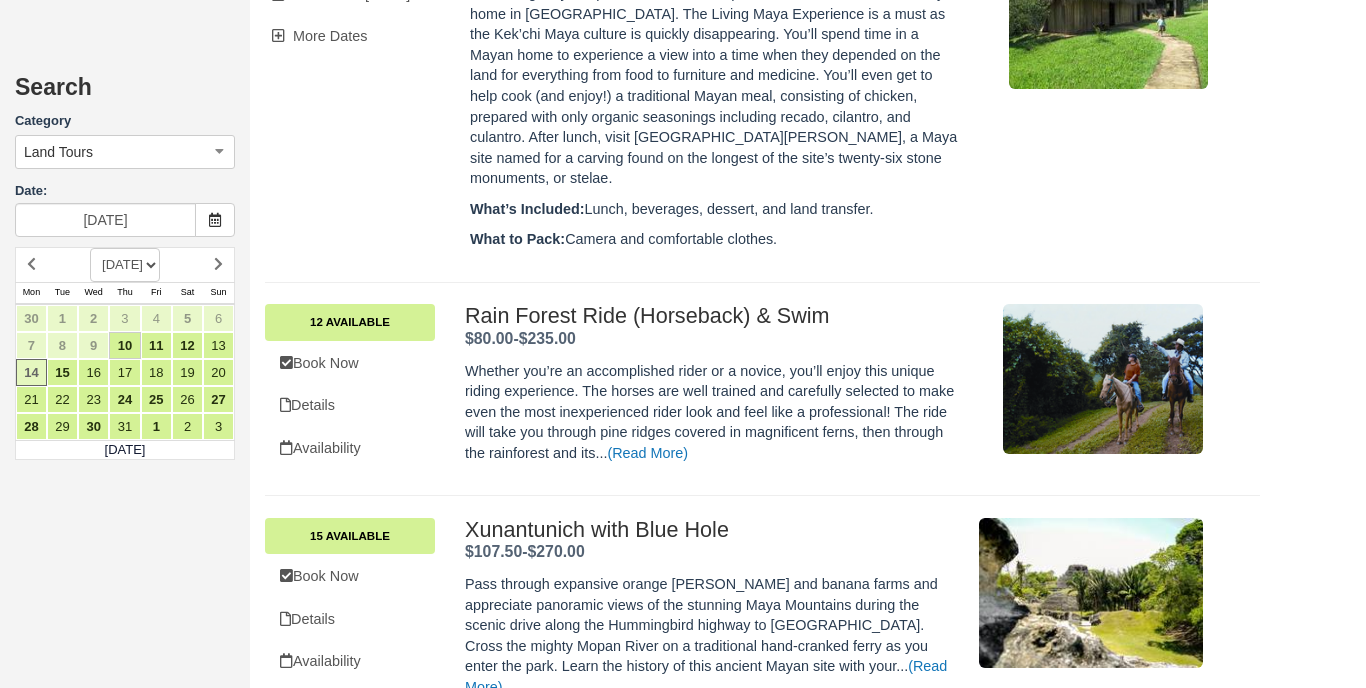 scroll, scrollTop: 4297, scrollLeft: 0, axis: vertical 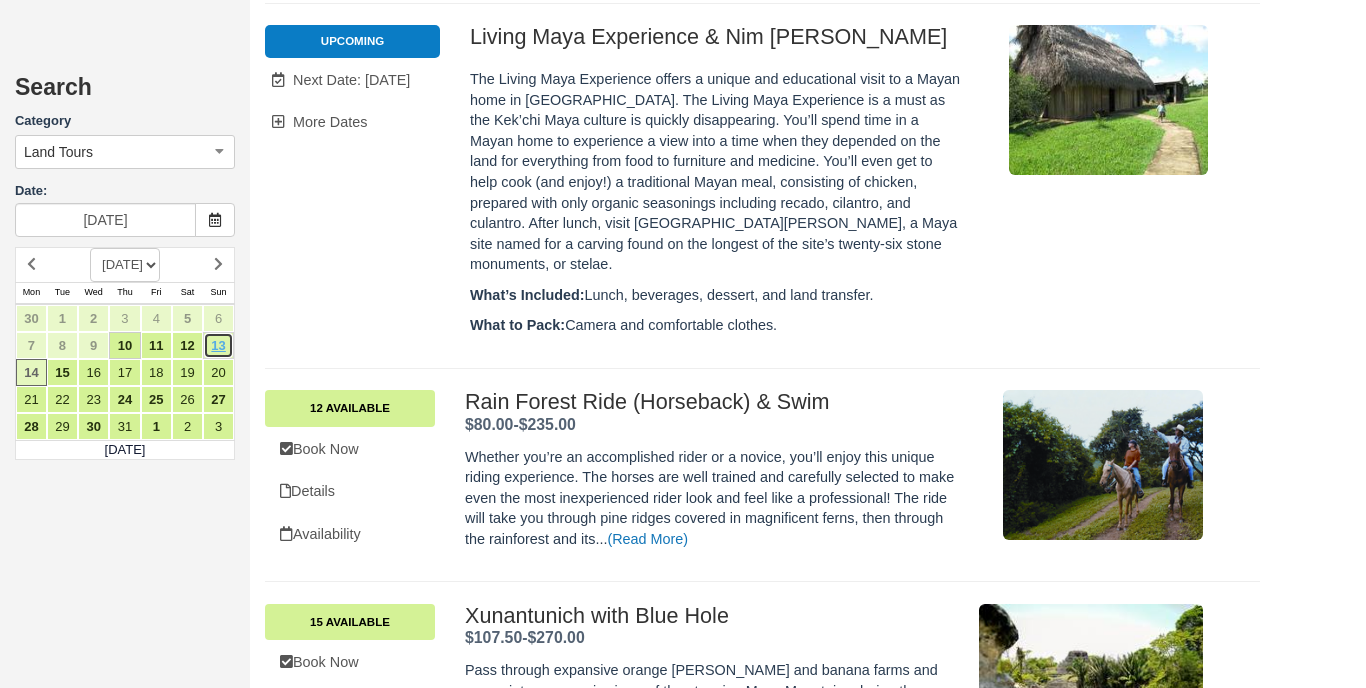 click on "13" at bounding box center [218, 345] 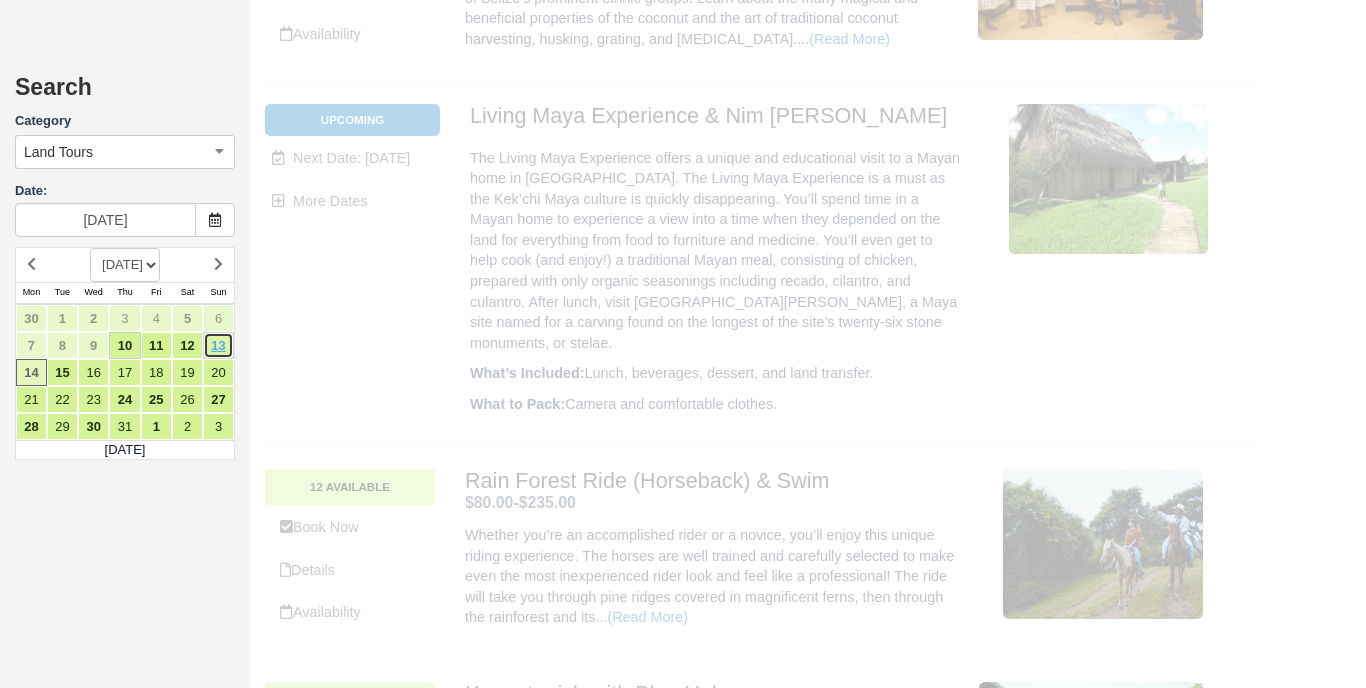 scroll, scrollTop: 0, scrollLeft: 0, axis: both 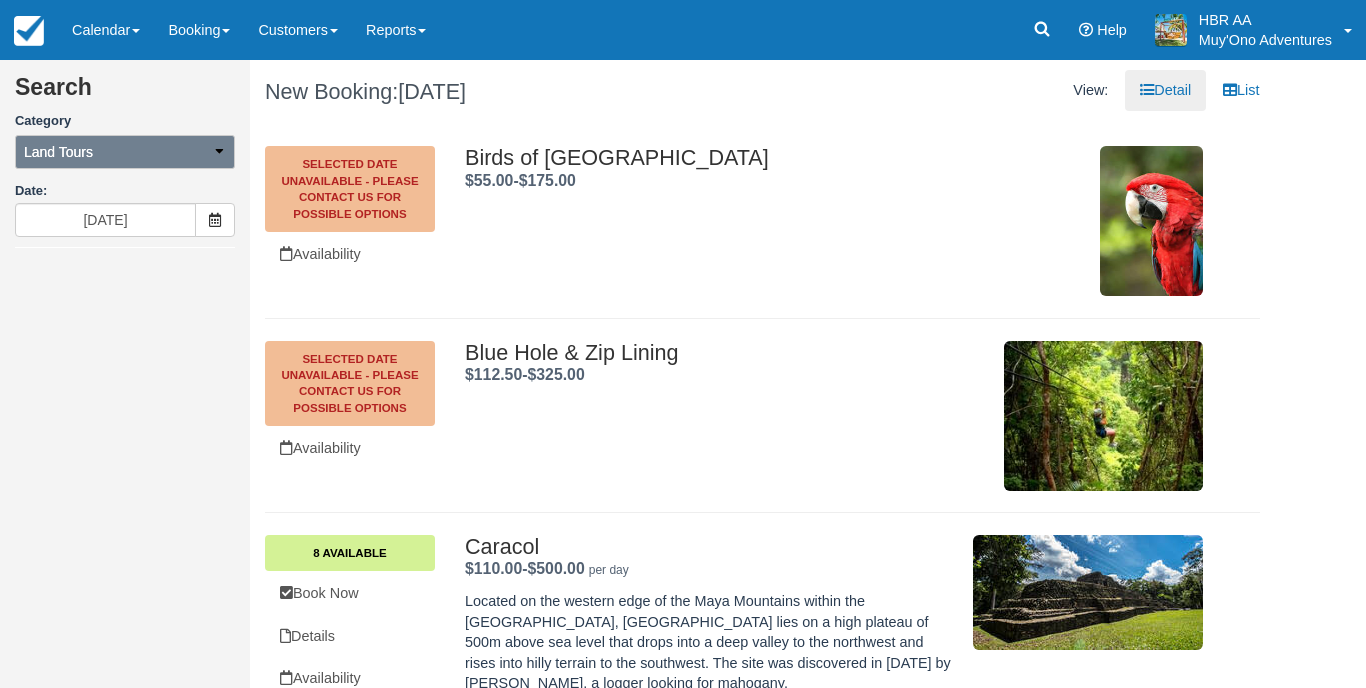 type on "07/13/25" 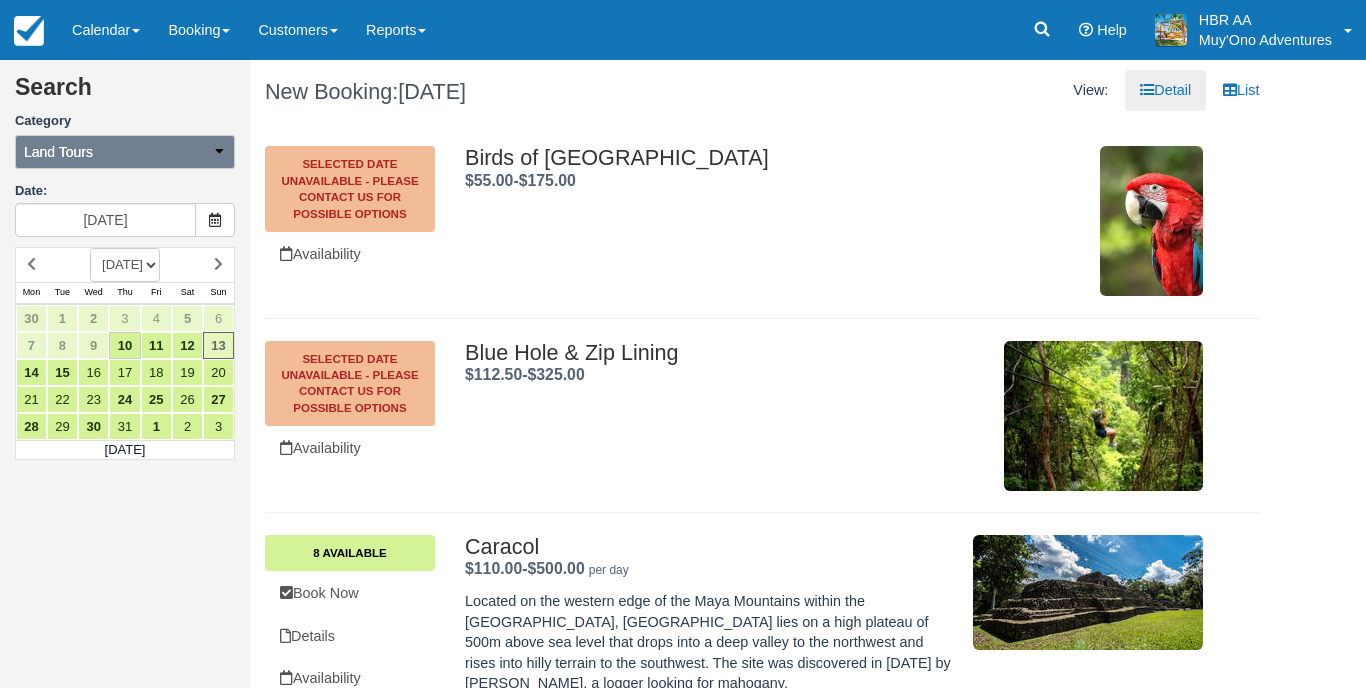 click on "Land Tours" at bounding box center (125, 152) 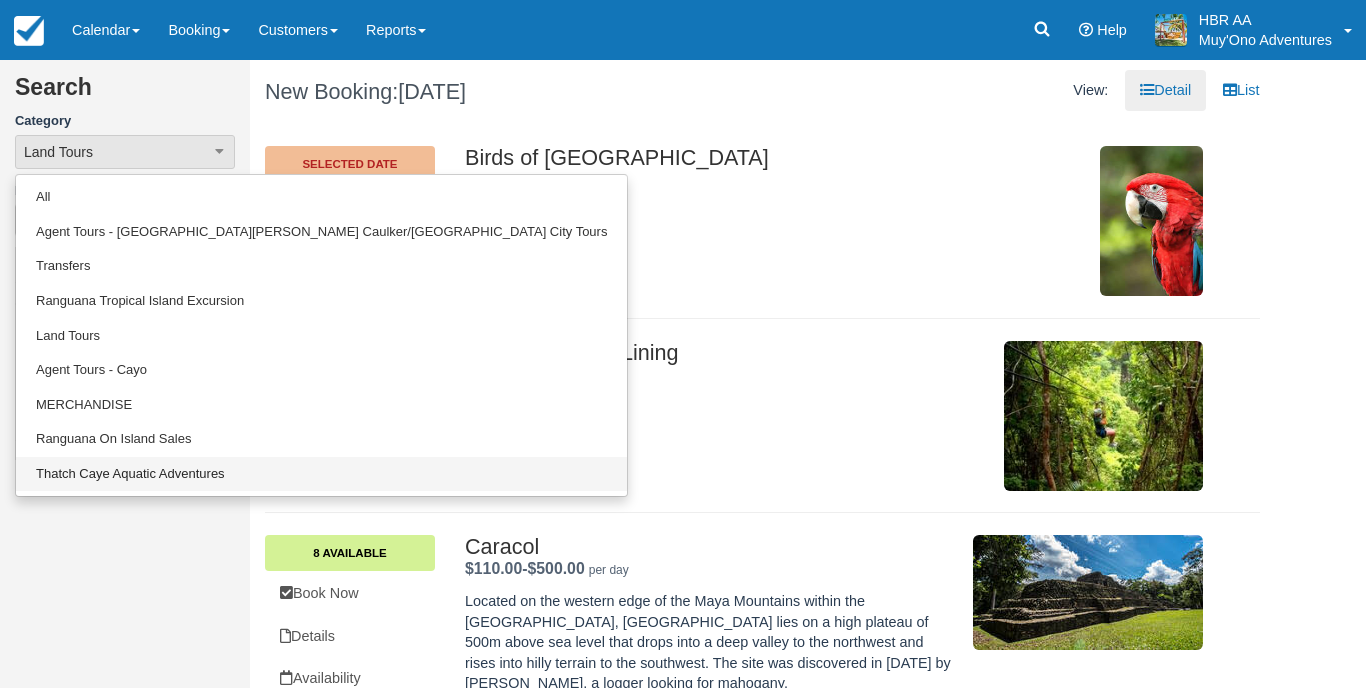 click on "Thatch Caye Aquatic Adventures" at bounding box center [321, 474] 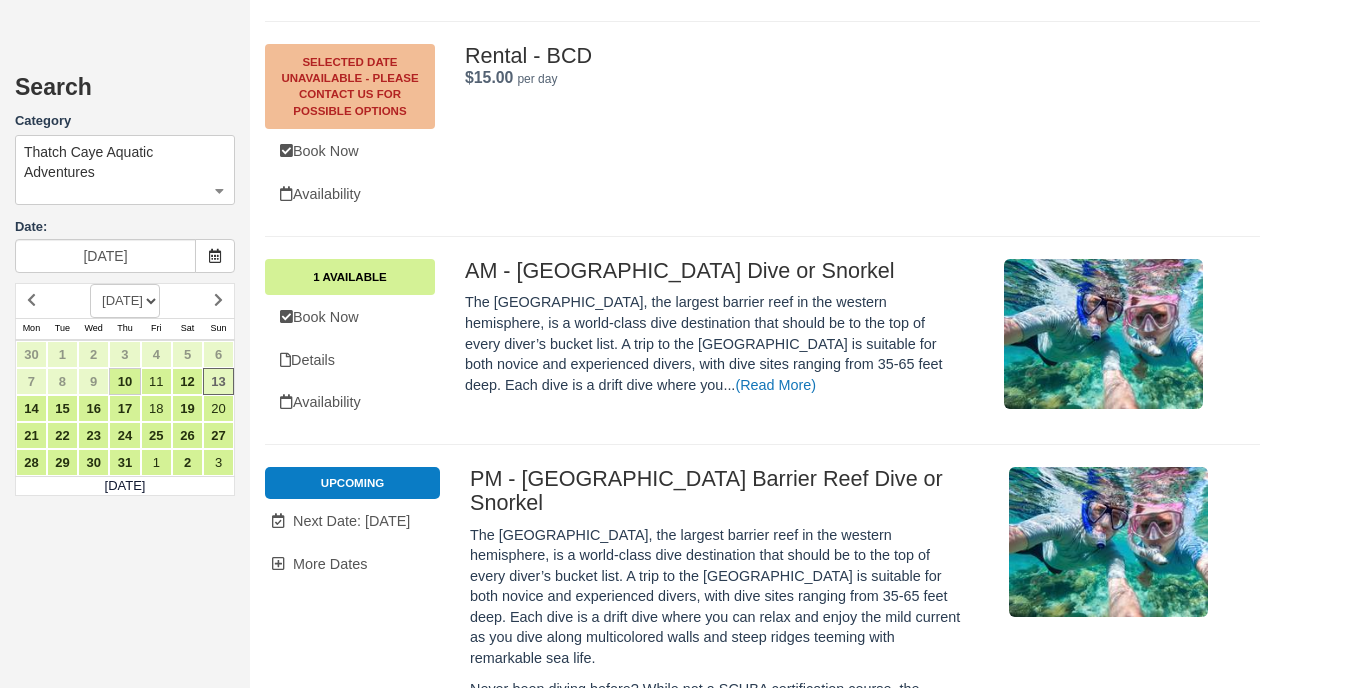 scroll, scrollTop: 2273, scrollLeft: 0, axis: vertical 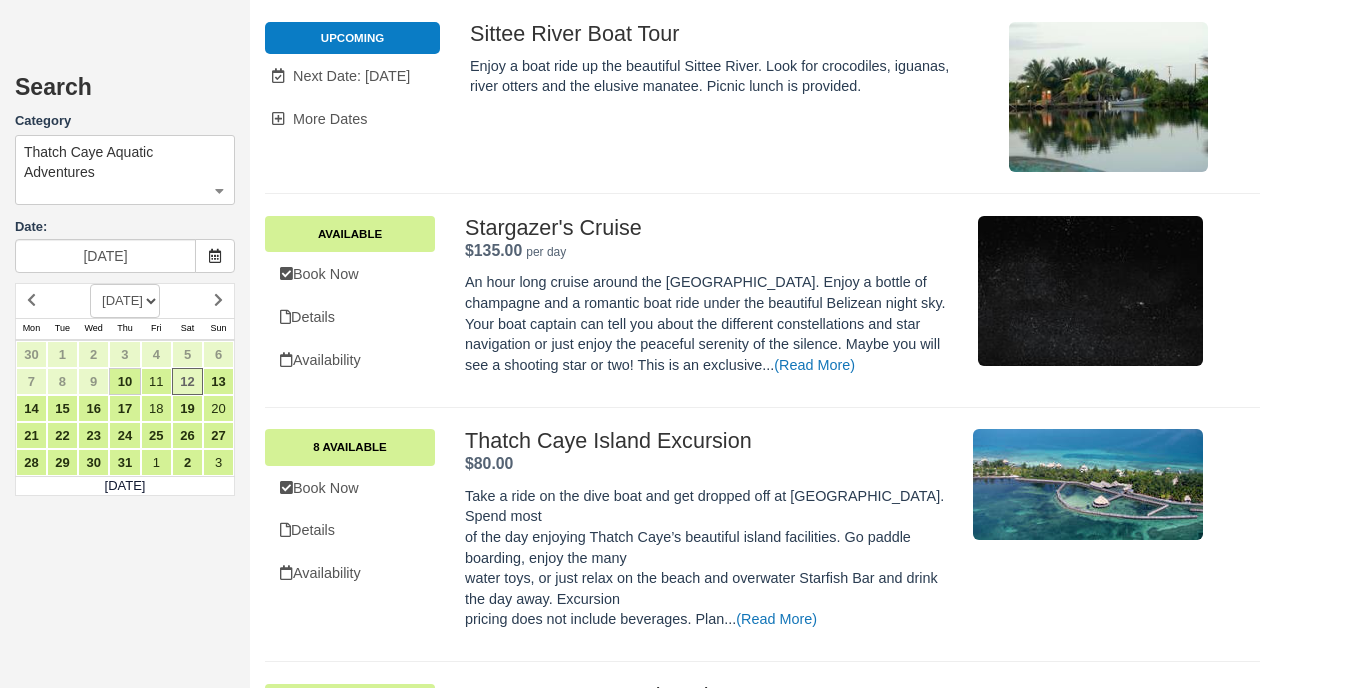 click on "Sittee River Boat Tour" at bounding box center (716, 34) 